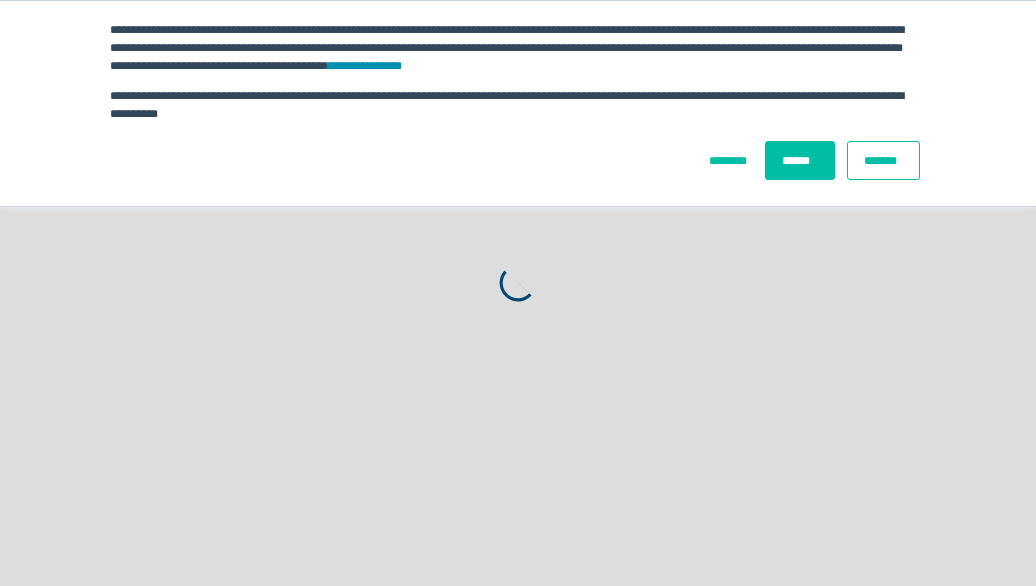 scroll, scrollTop: 0, scrollLeft: 0, axis: both 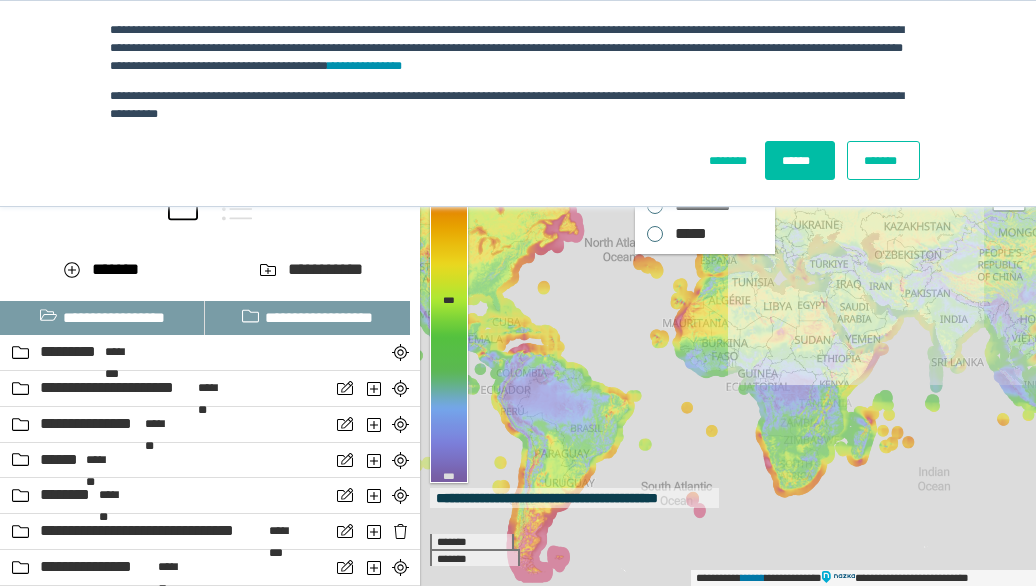 click on "*******" at bounding box center (883, 160) 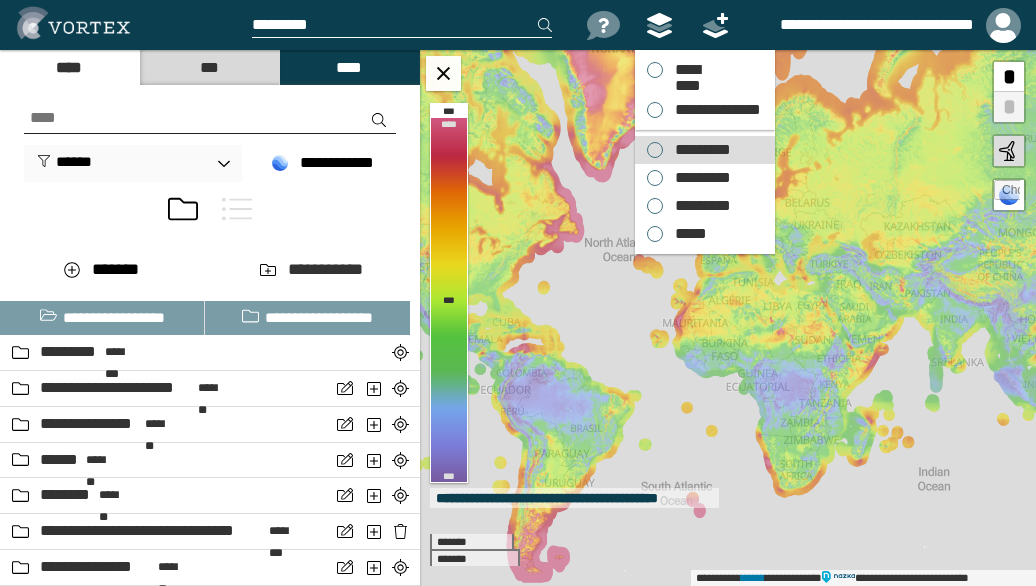 click on "*********" at bounding box center (698, 150) 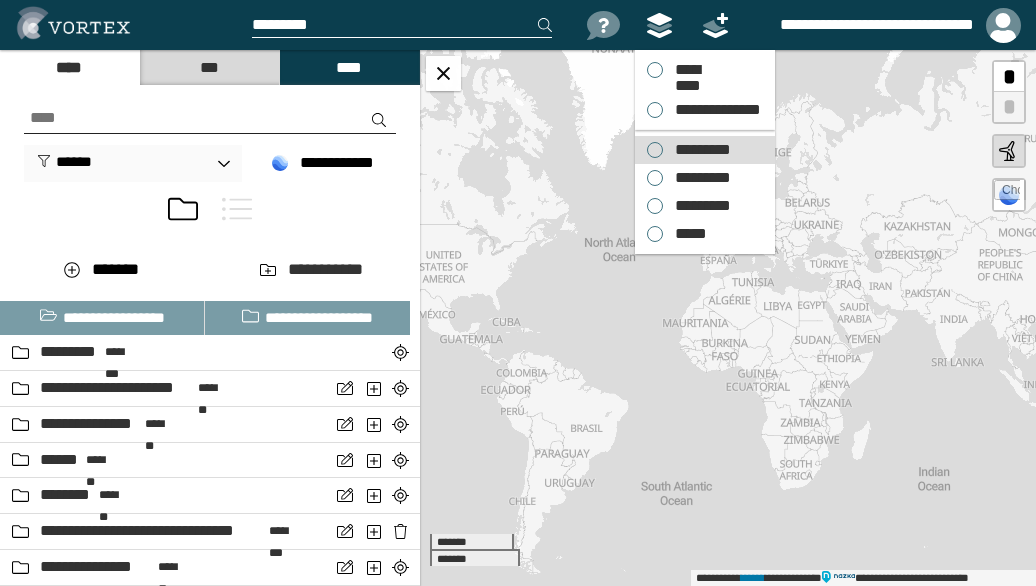 click on "*********" at bounding box center [698, 150] 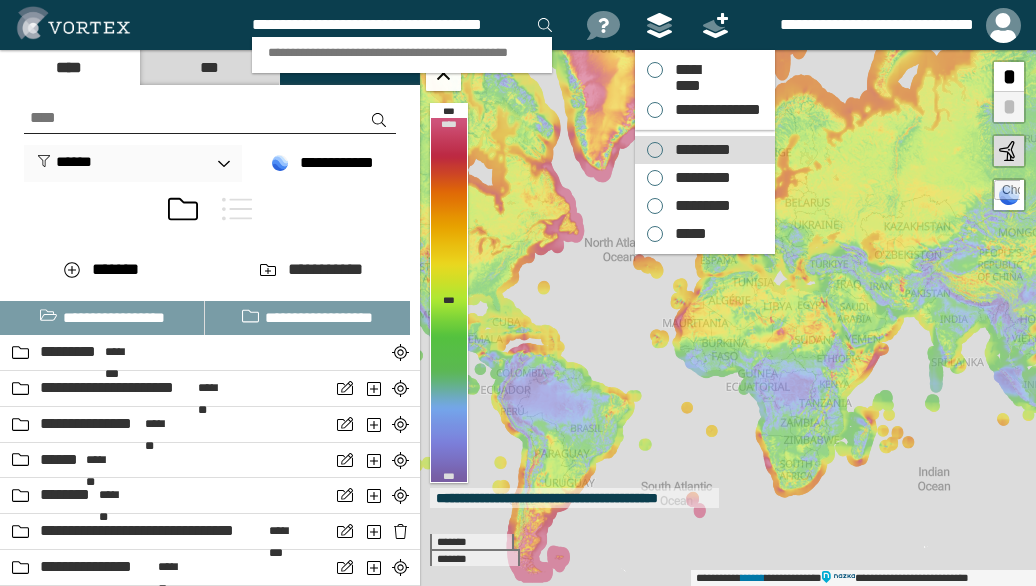 scroll, scrollTop: 0, scrollLeft: 18, axis: horizontal 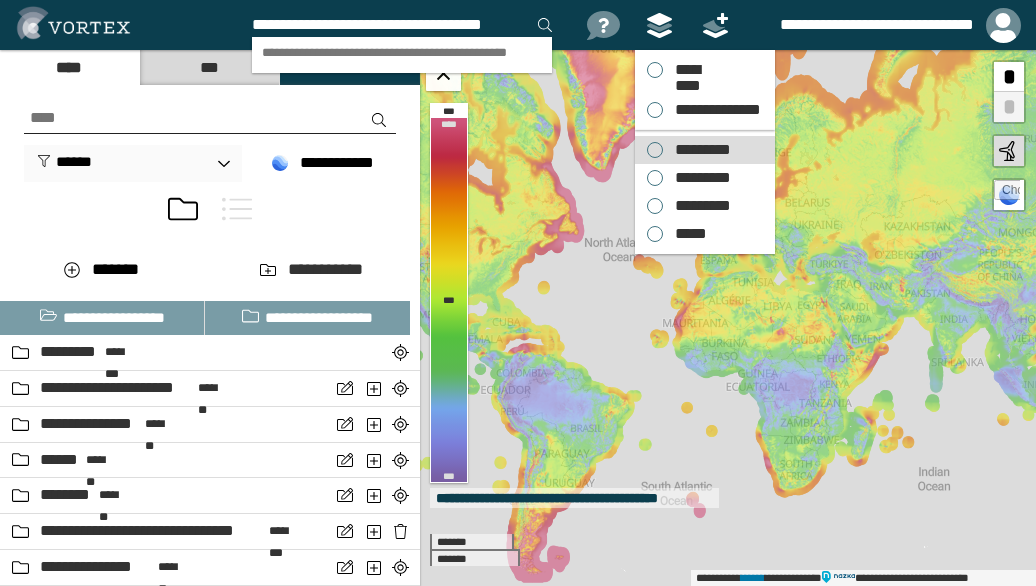 type on "**********" 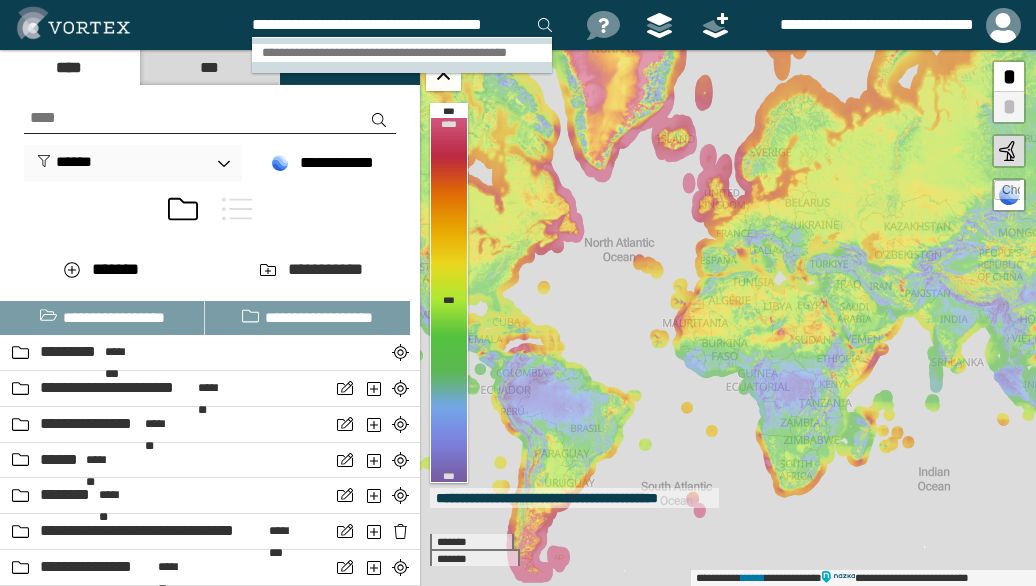 click on "**********" at bounding box center [401, 53] 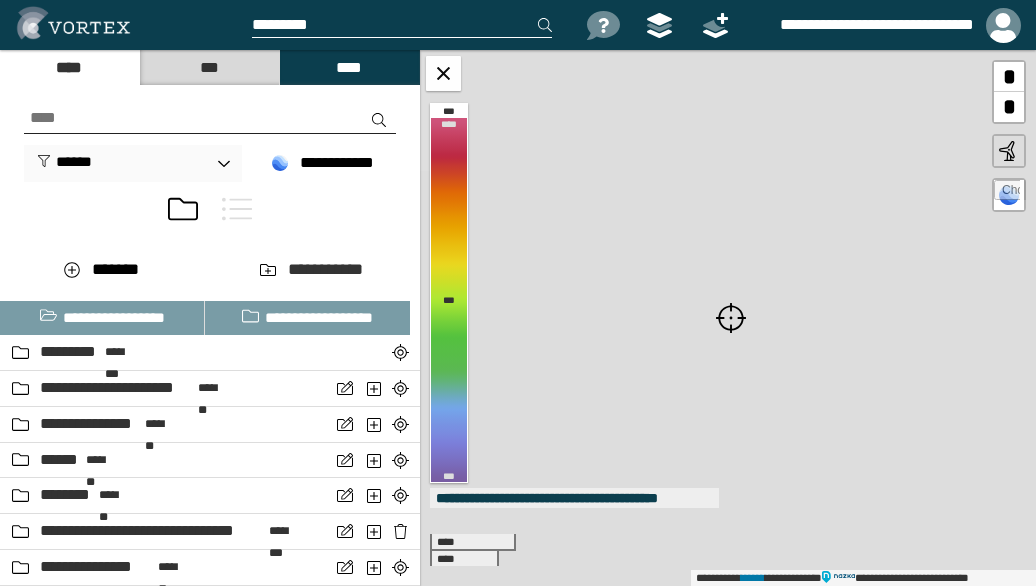 scroll, scrollTop: 0, scrollLeft: 0, axis: both 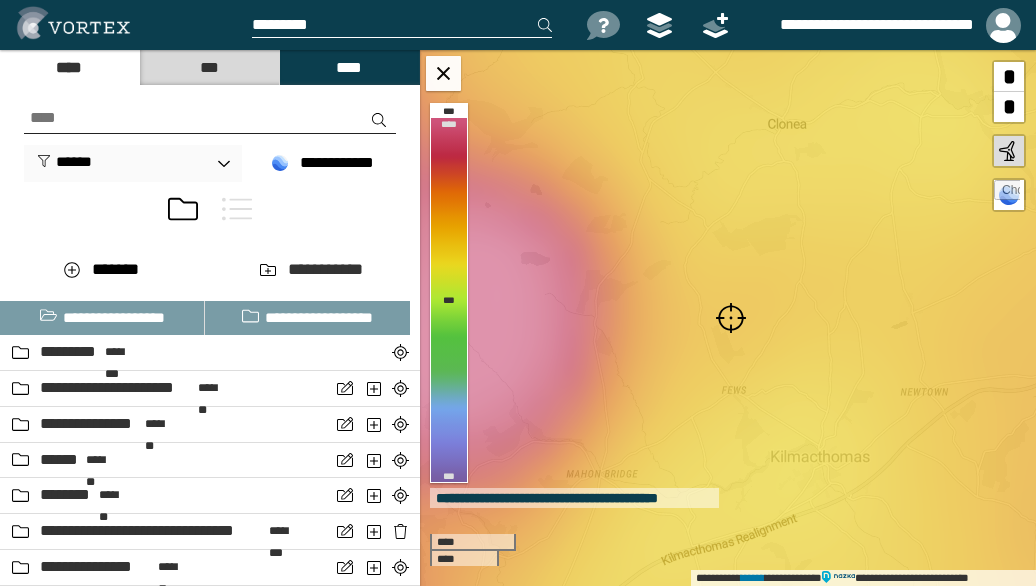 click at bounding box center [731, 318] 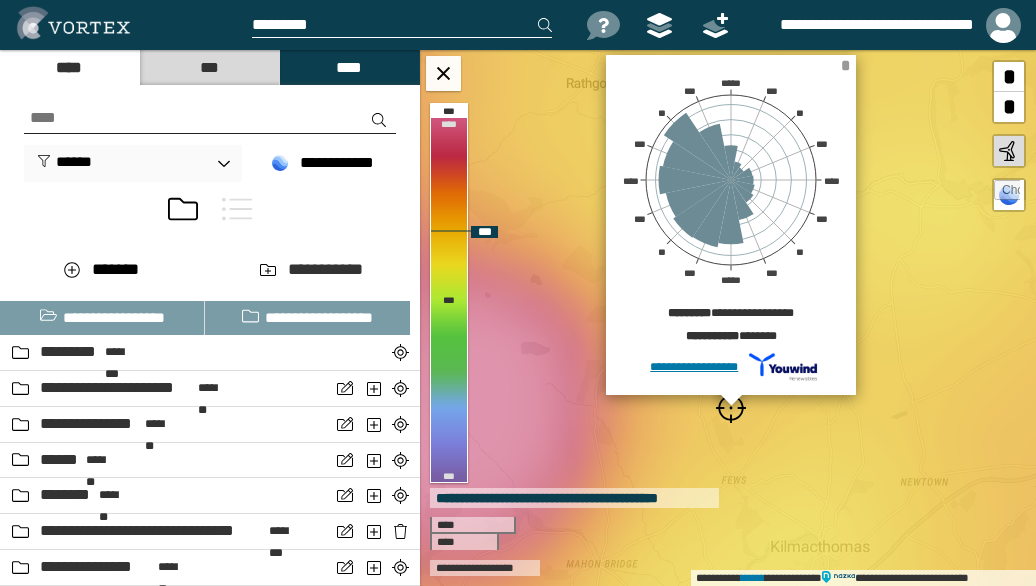 click on "*" at bounding box center (845, 65) 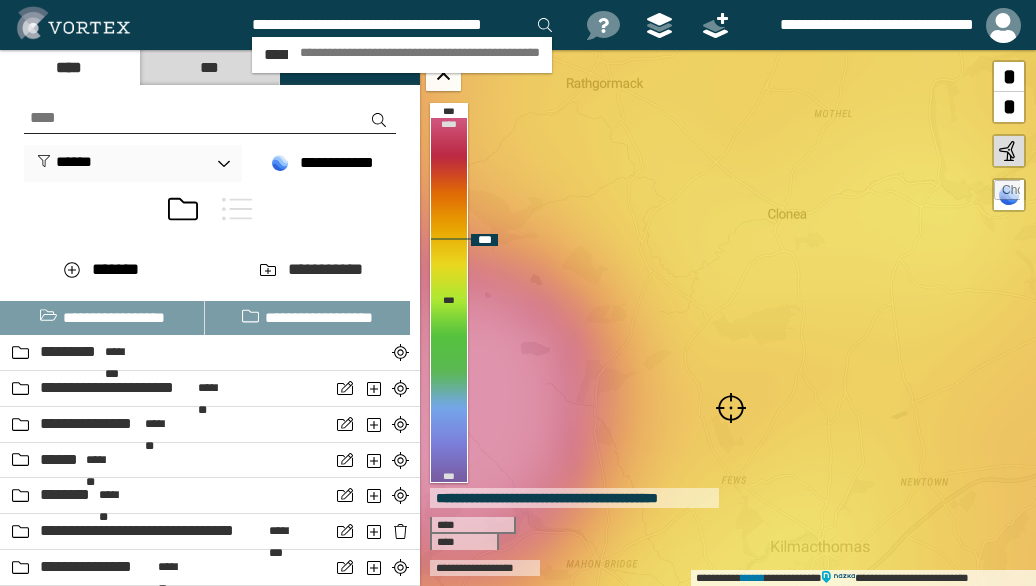 scroll, scrollTop: 0, scrollLeft: 18, axis: horizontal 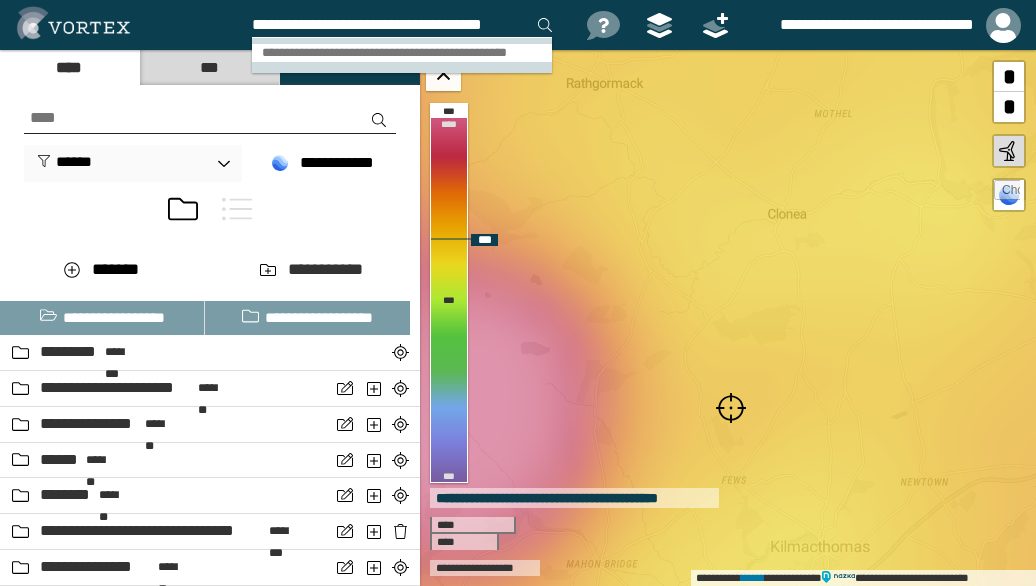 type on "**********" 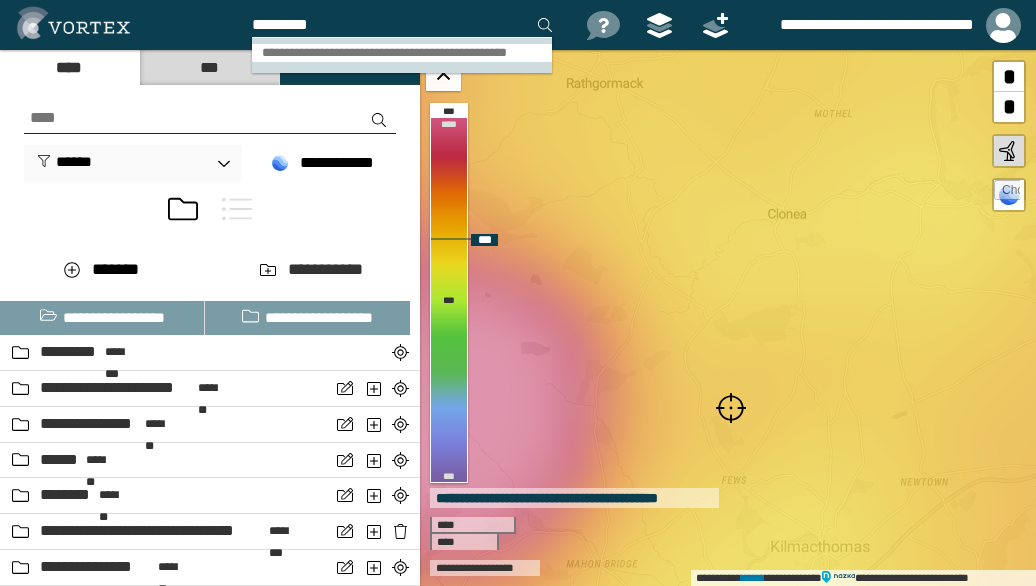 scroll, scrollTop: 0, scrollLeft: 0, axis: both 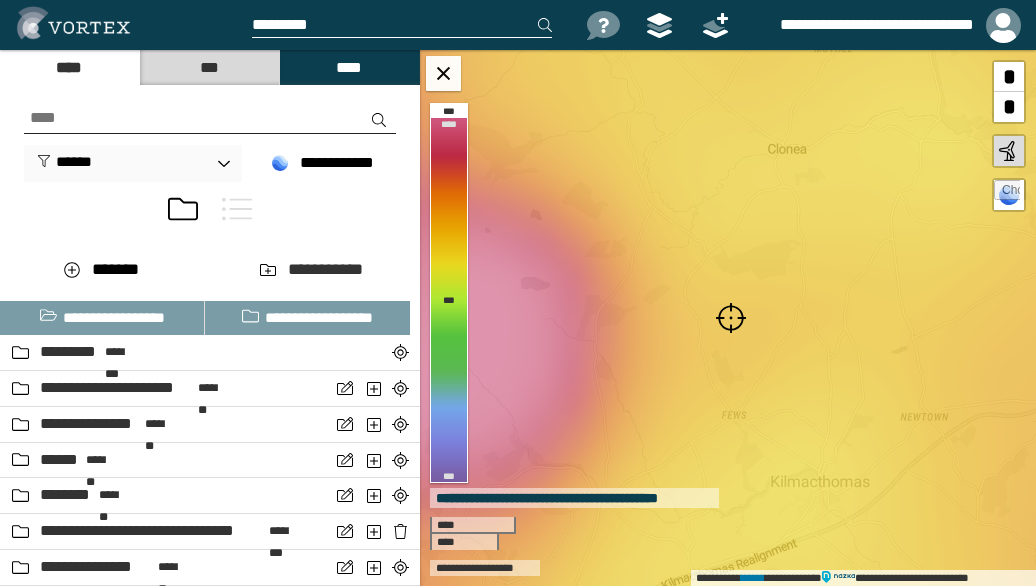 click at bounding box center [731, 318] 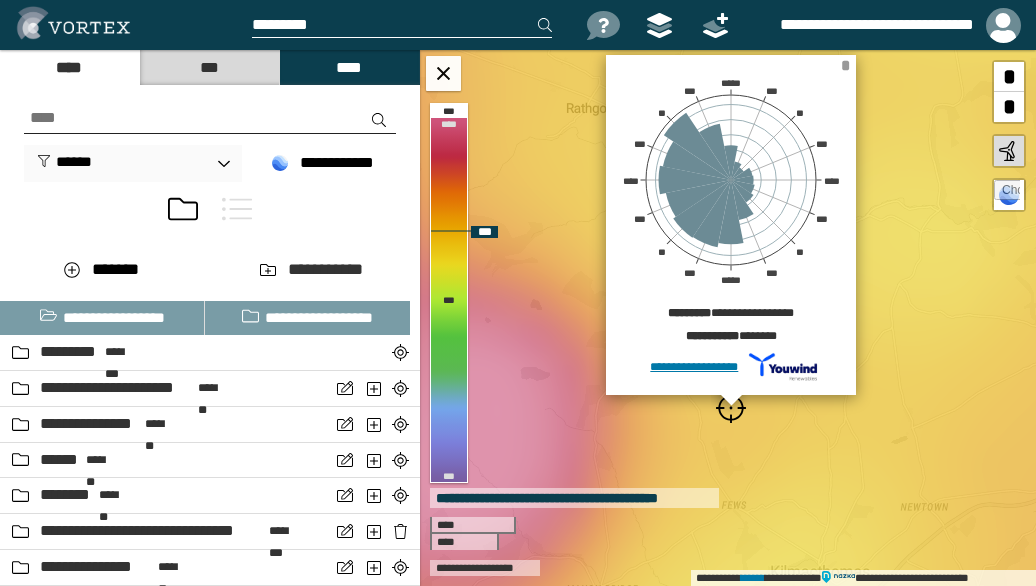 click on "*" at bounding box center [845, 65] 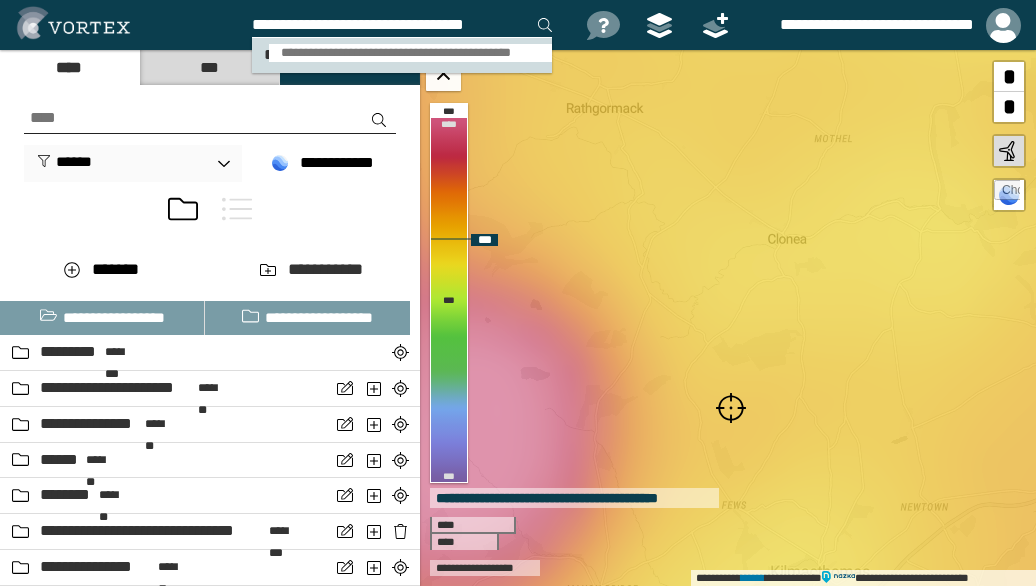type on "**********" 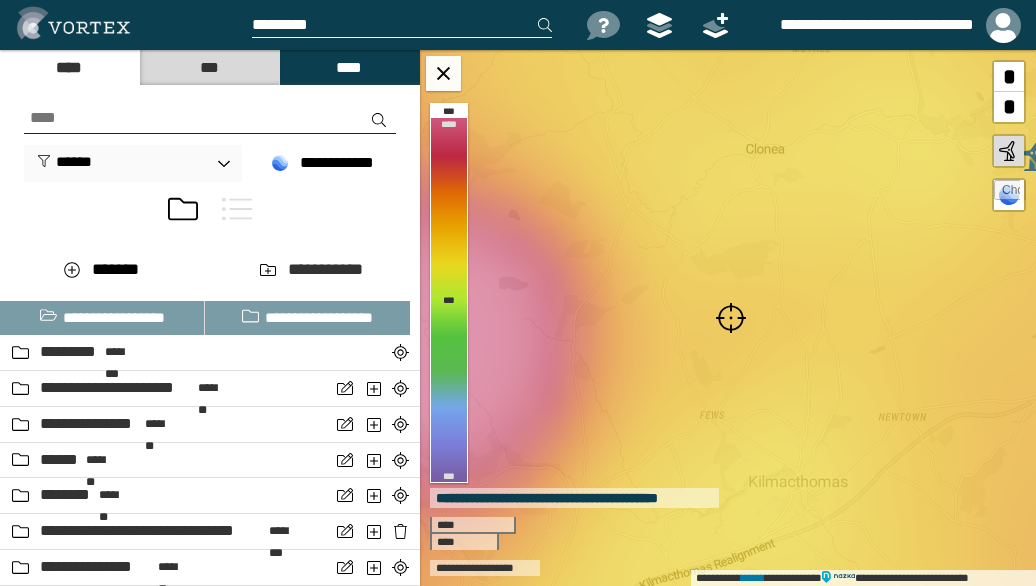 click at bounding box center [731, 318] 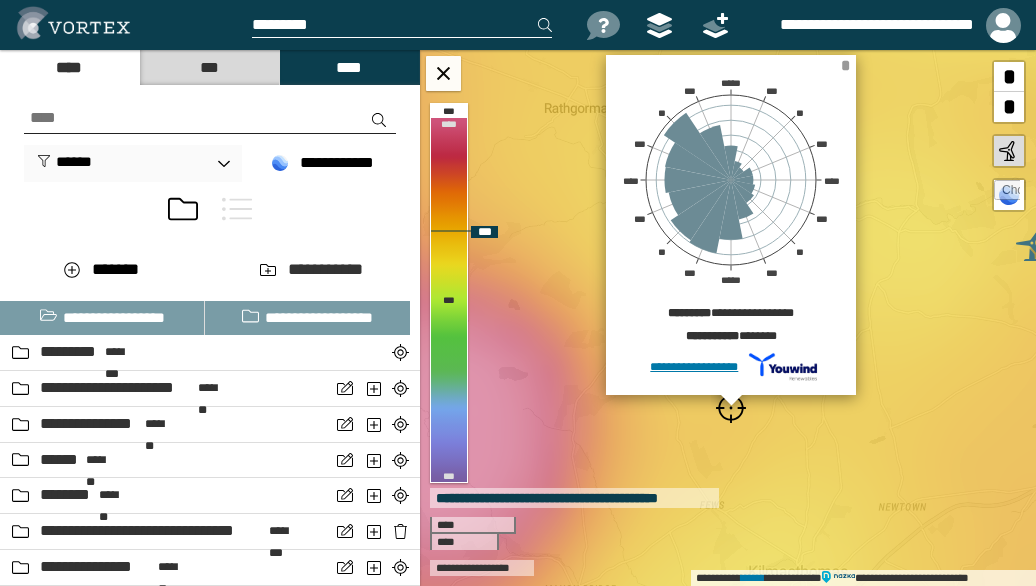 click on "*" at bounding box center (845, 65) 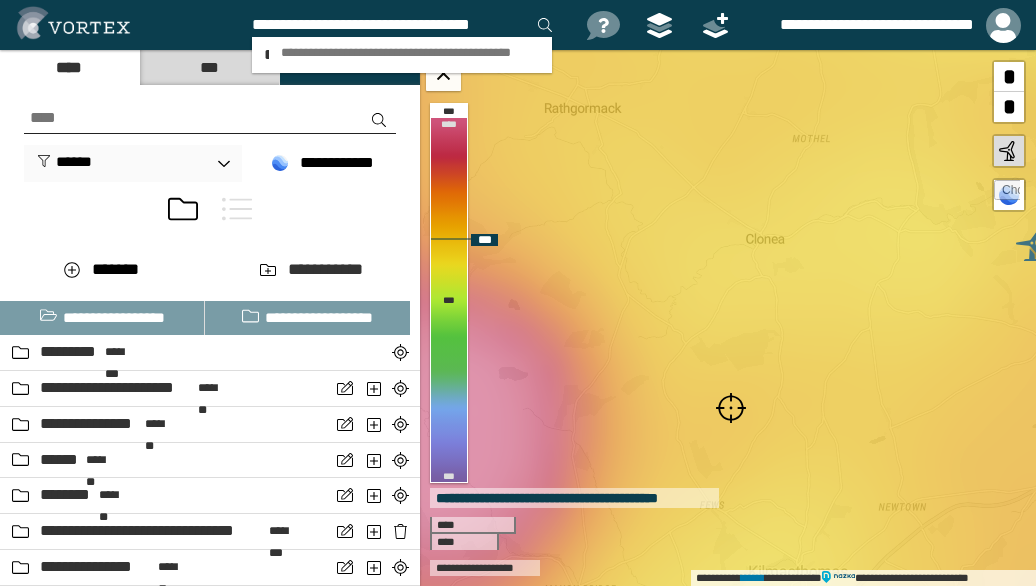 scroll, scrollTop: 0, scrollLeft: 2, axis: horizontal 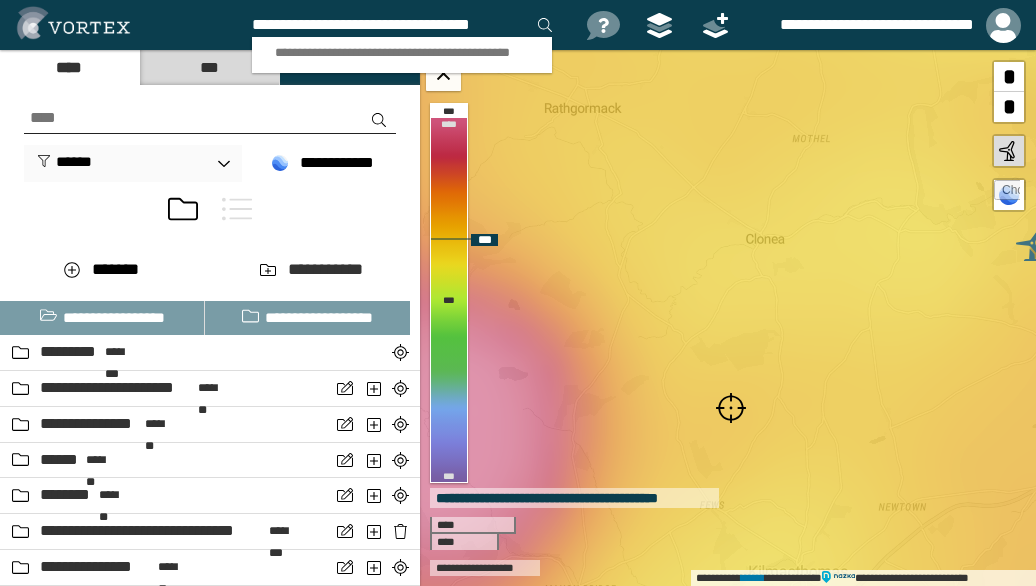 type on "**********" 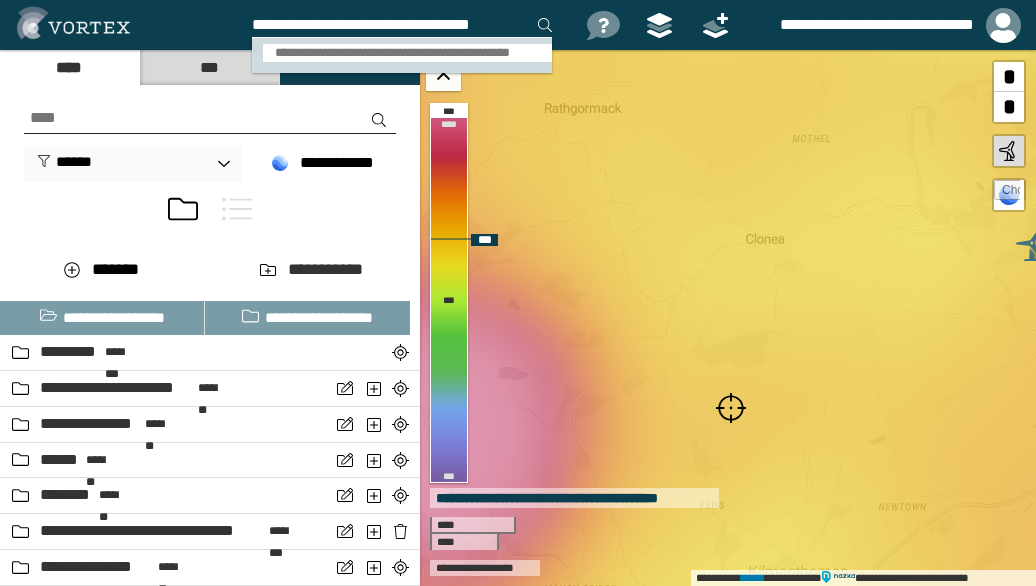 click on "**********" at bounding box center (408, 53) 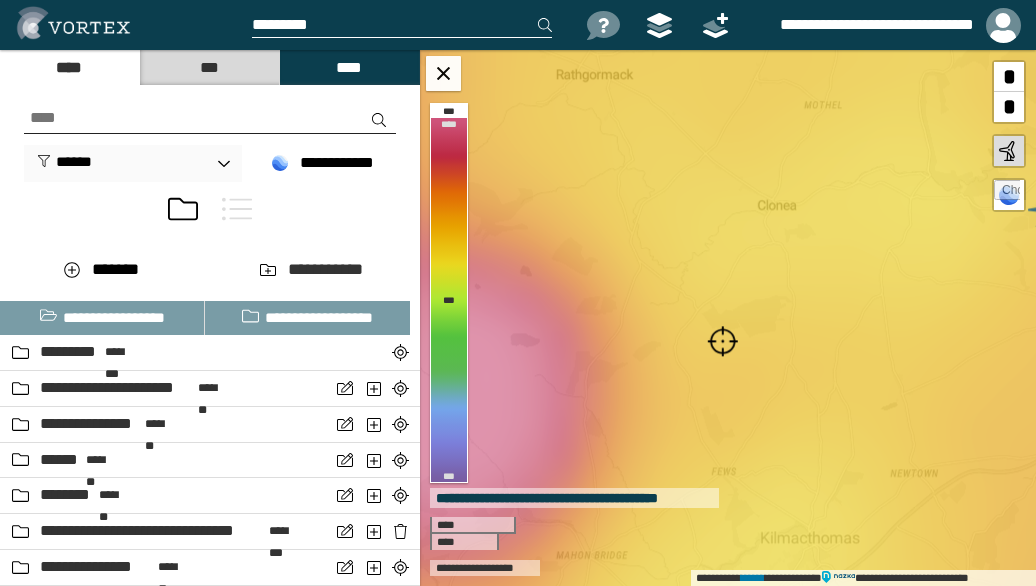 scroll, scrollTop: 0, scrollLeft: 0, axis: both 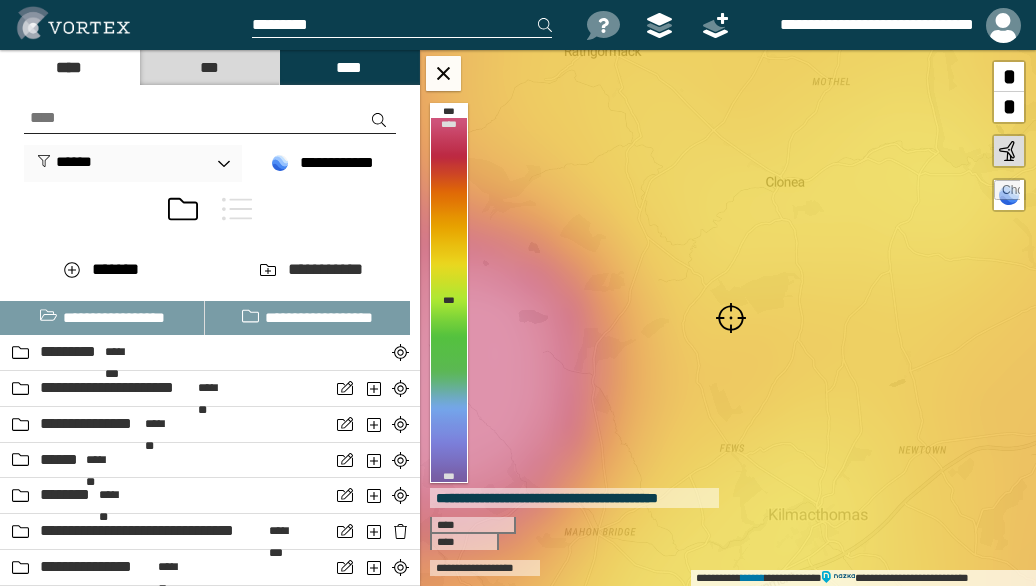 click at bounding box center (731, 318) 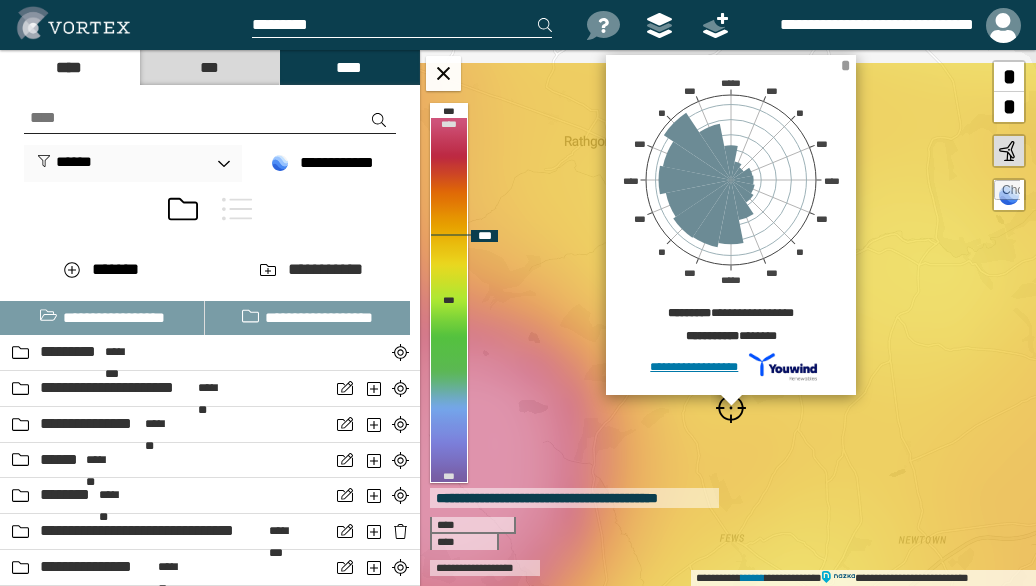 click on "*" at bounding box center [845, 65] 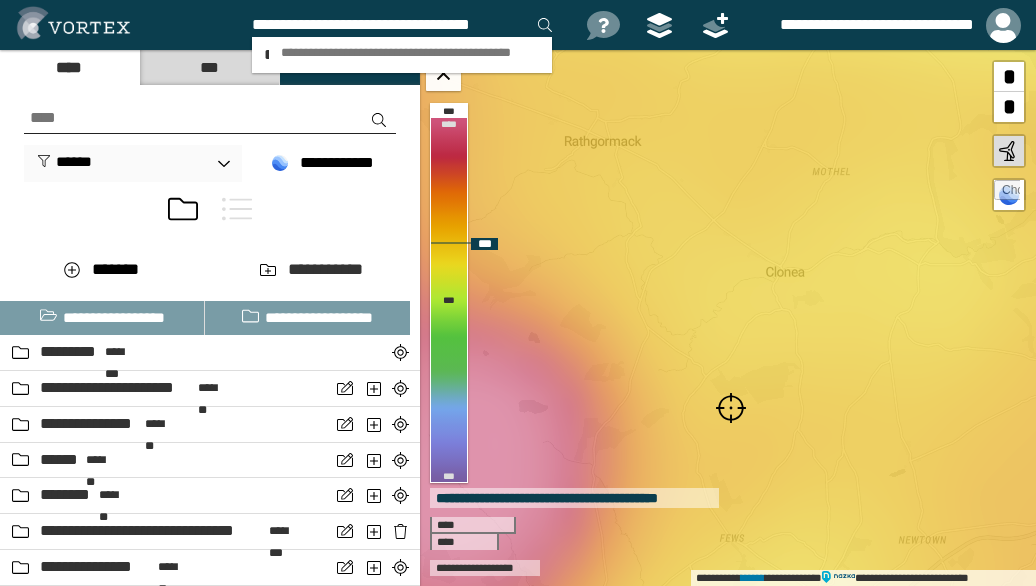 scroll, scrollTop: 0, scrollLeft: 10, axis: horizontal 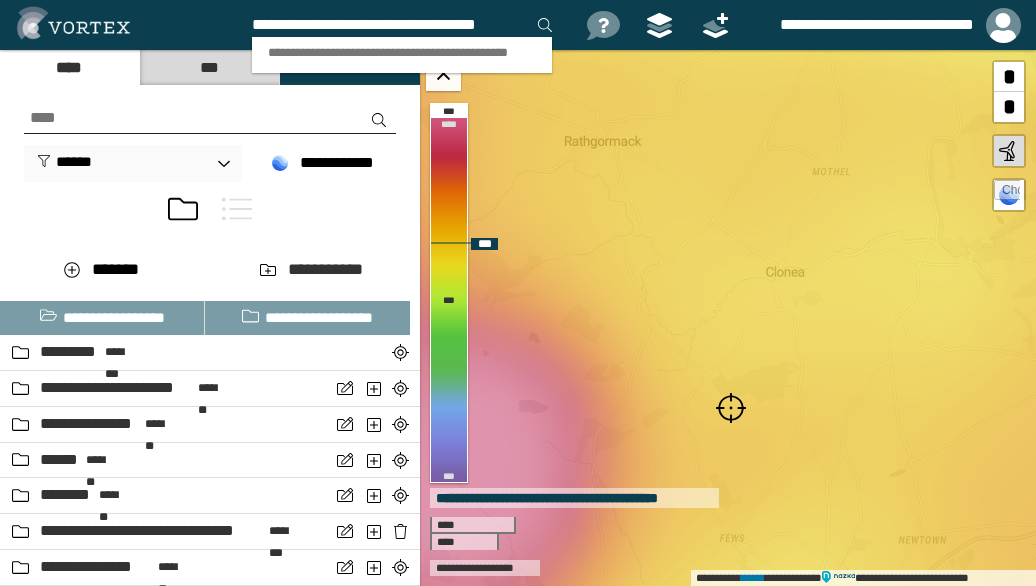 type on "**********" 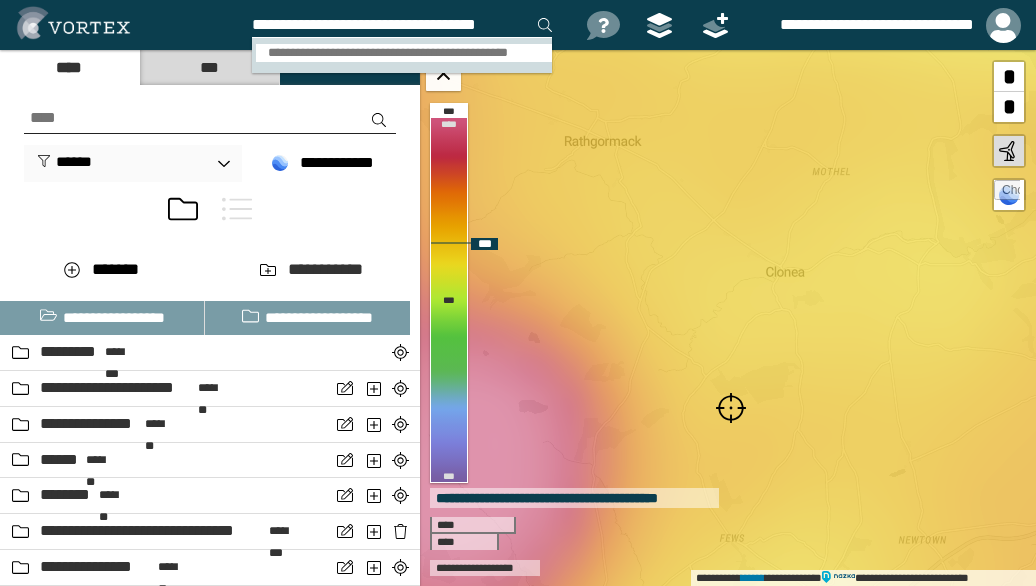 click on "**********" at bounding box center [404, 53] 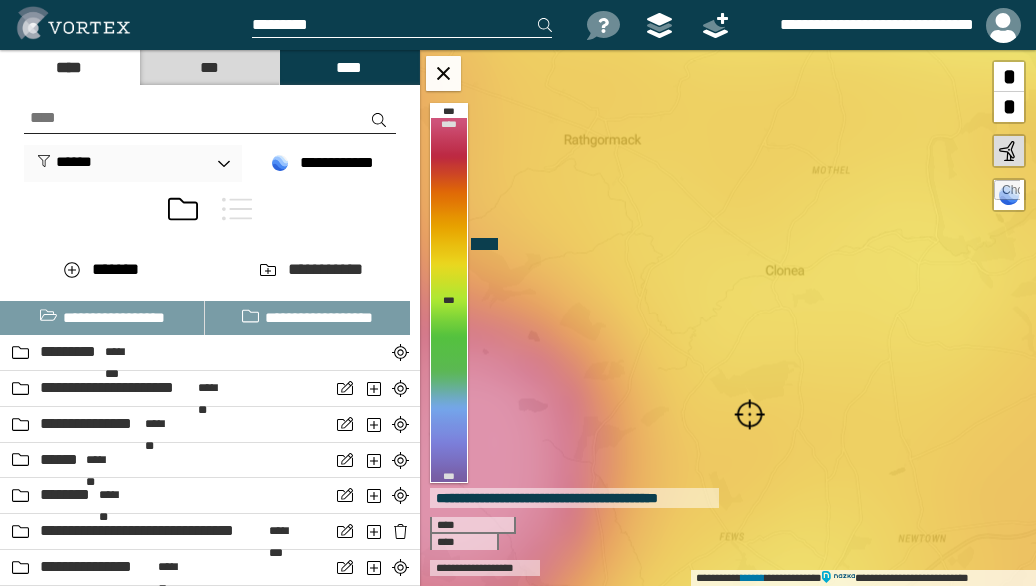 scroll, scrollTop: 0, scrollLeft: 0, axis: both 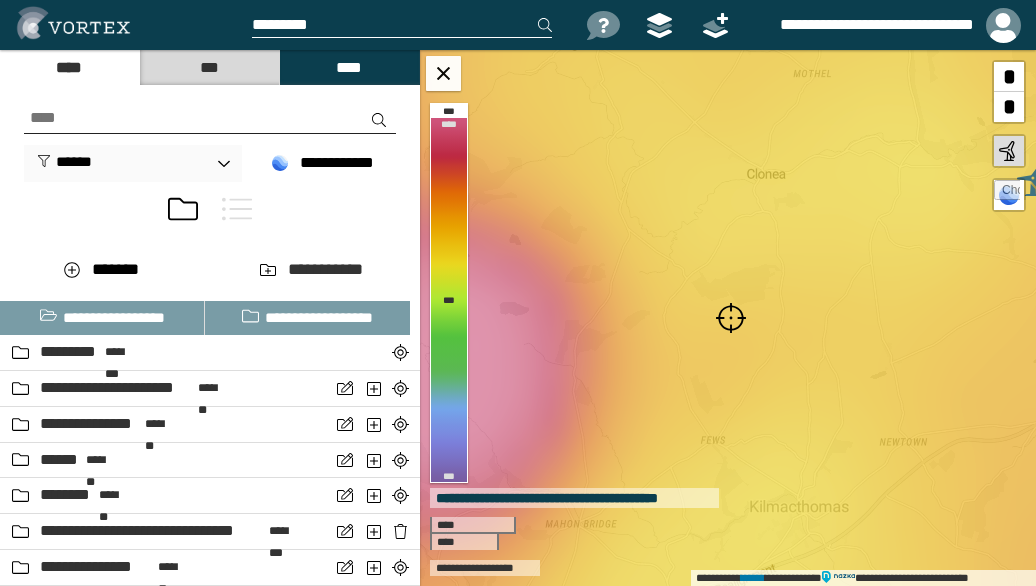click at bounding box center [731, 318] 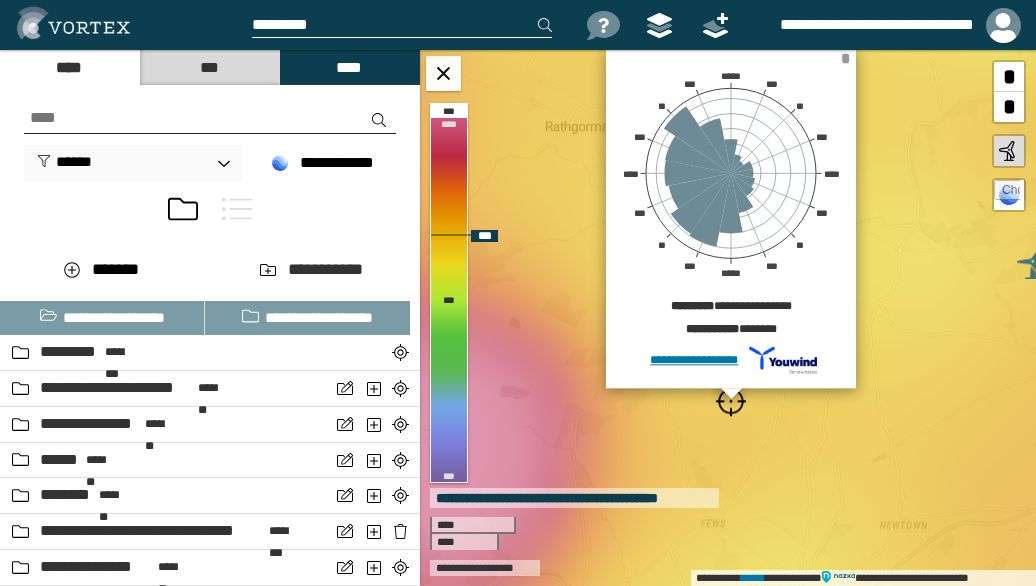 click on "*" at bounding box center [845, 58] 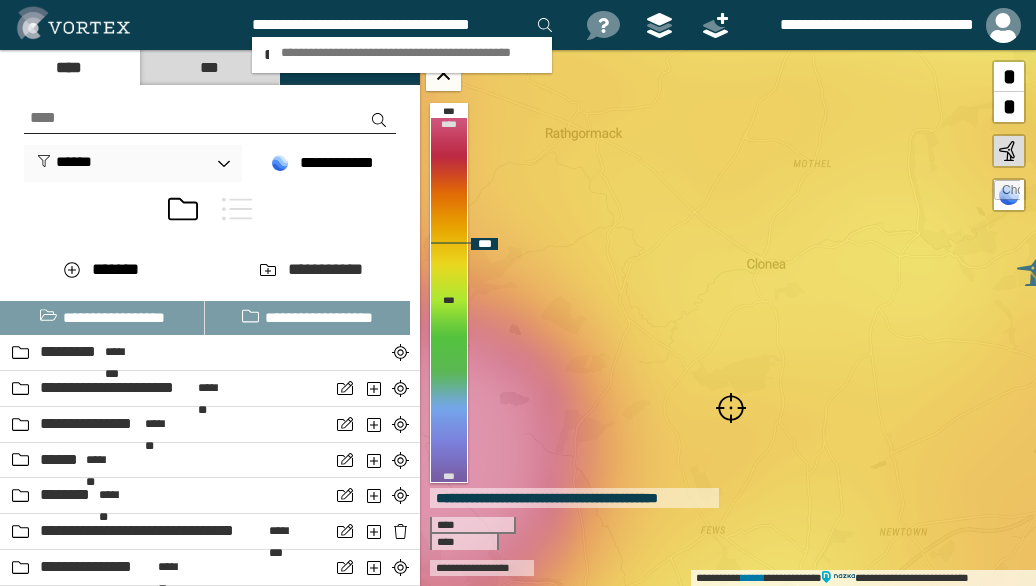 scroll, scrollTop: 0, scrollLeft: 2, axis: horizontal 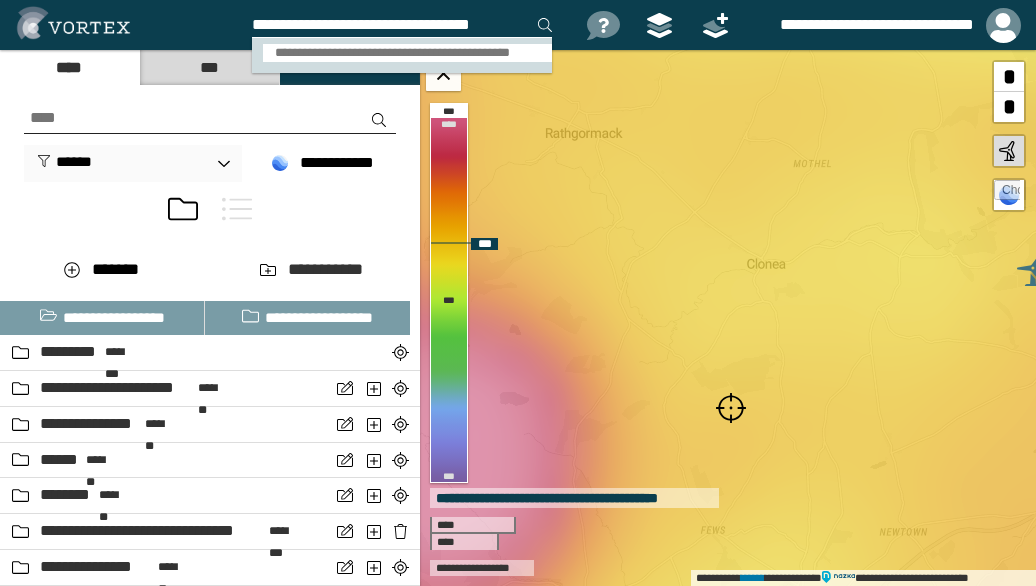 type on "**********" 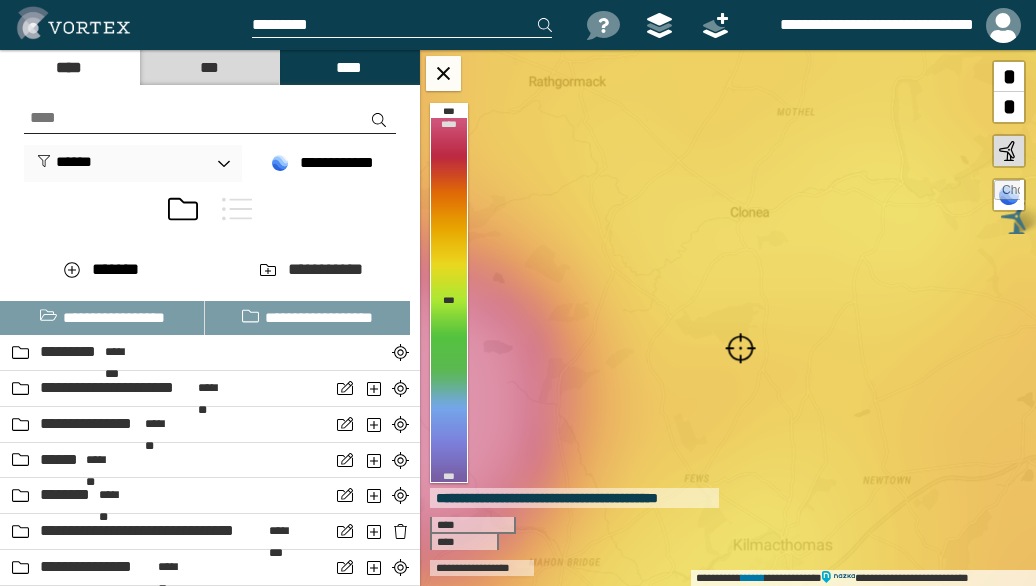 scroll, scrollTop: 0, scrollLeft: 0, axis: both 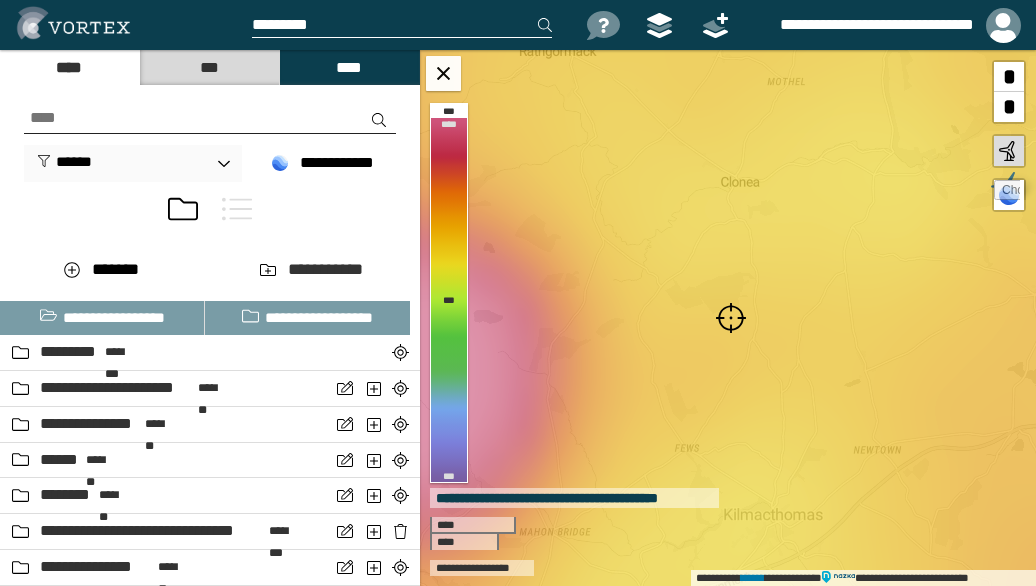 click at bounding box center (731, 318) 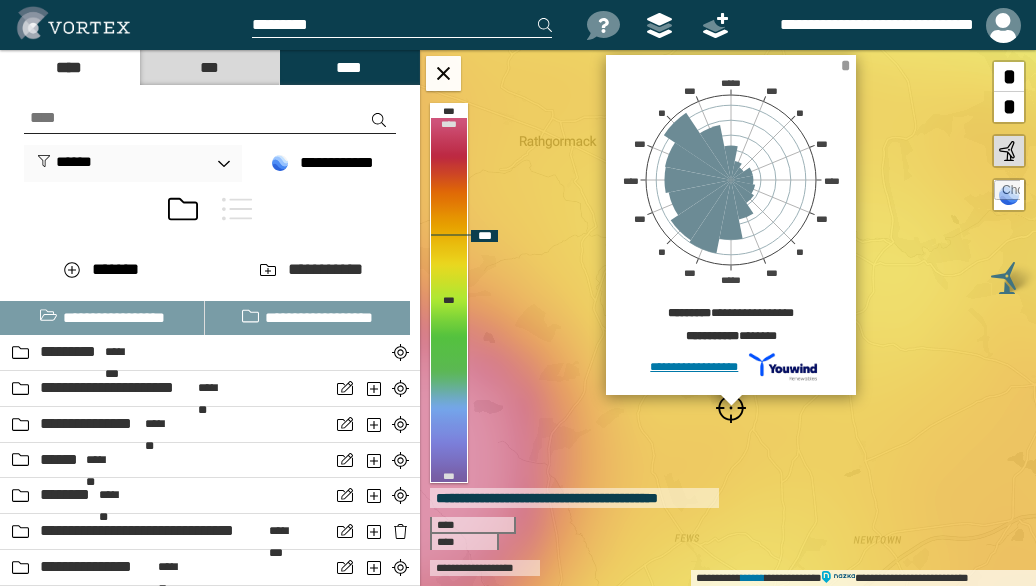 click on "*" at bounding box center (845, 65) 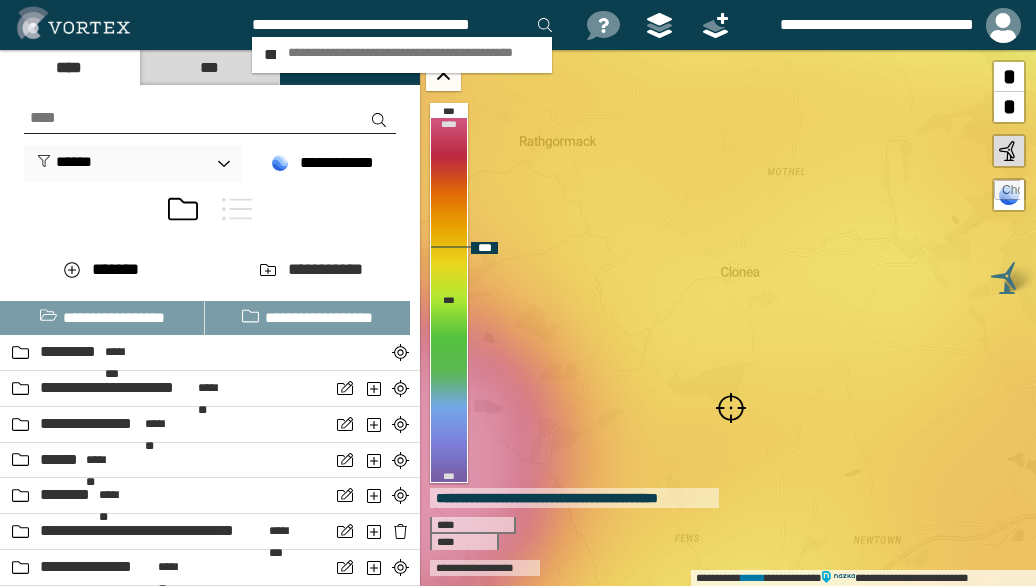 scroll, scrollTop: 0, scrollLeft: 2, axis: horizontal 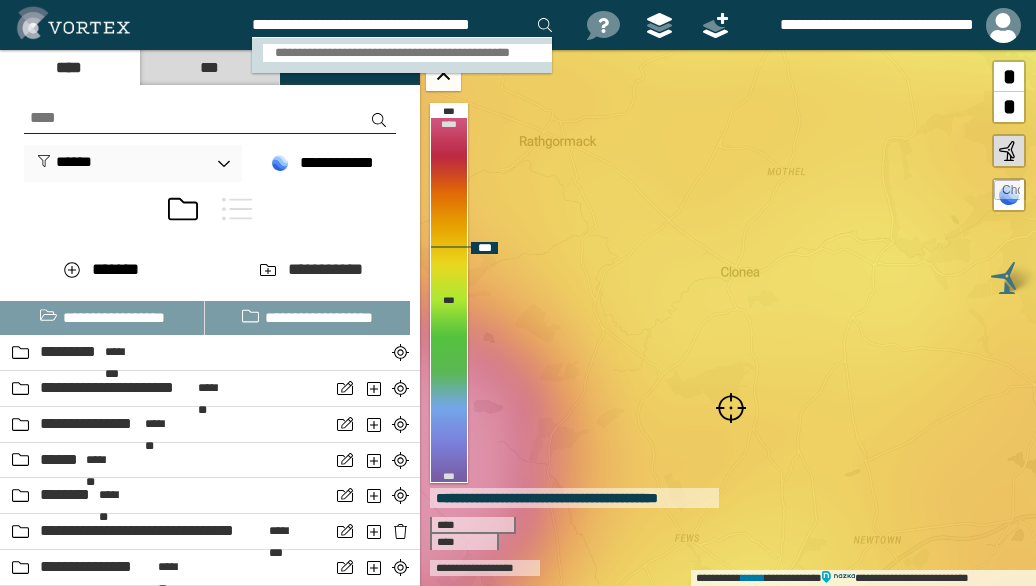 type on "**********" 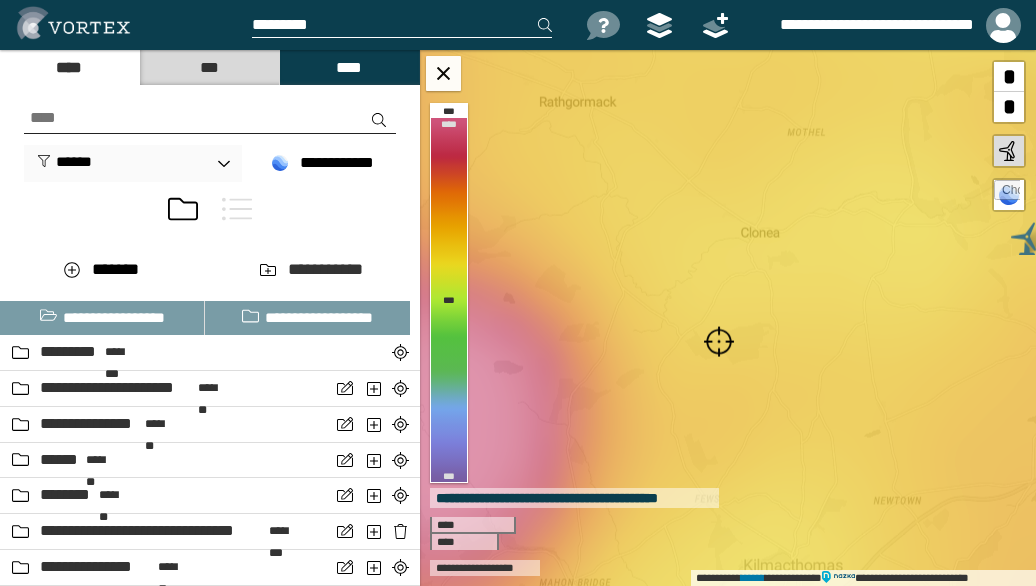 scroll, scrollTop: 0, scrollLeft: 0, axis: both 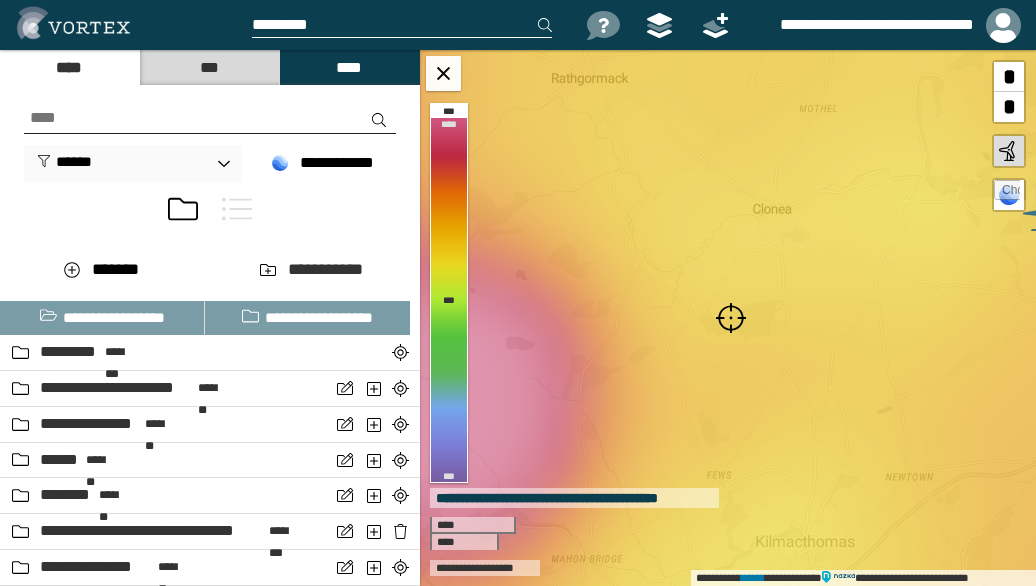 click at bounding box center [731, 318] 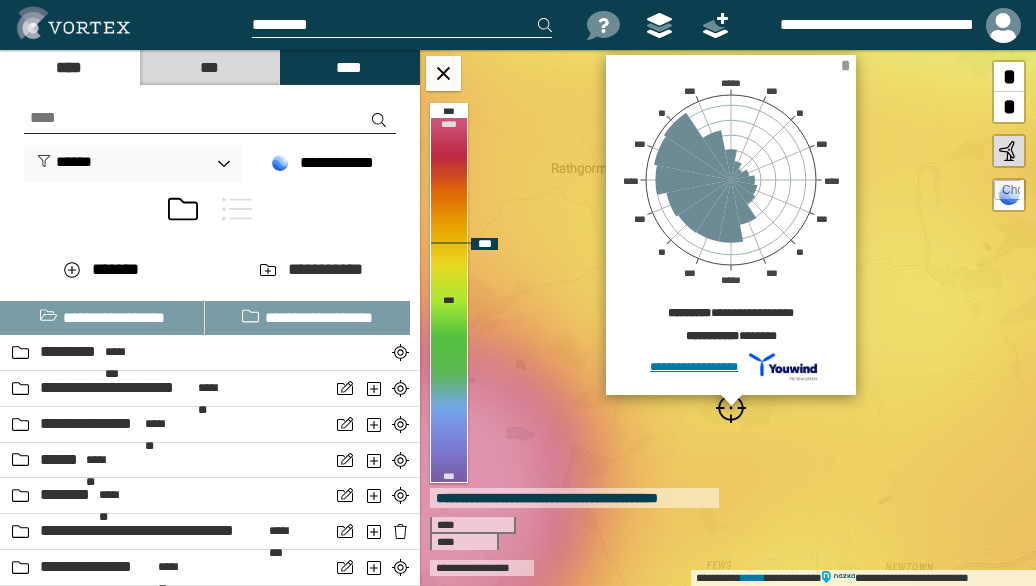 click on "*" at bounding box center (845, 65) 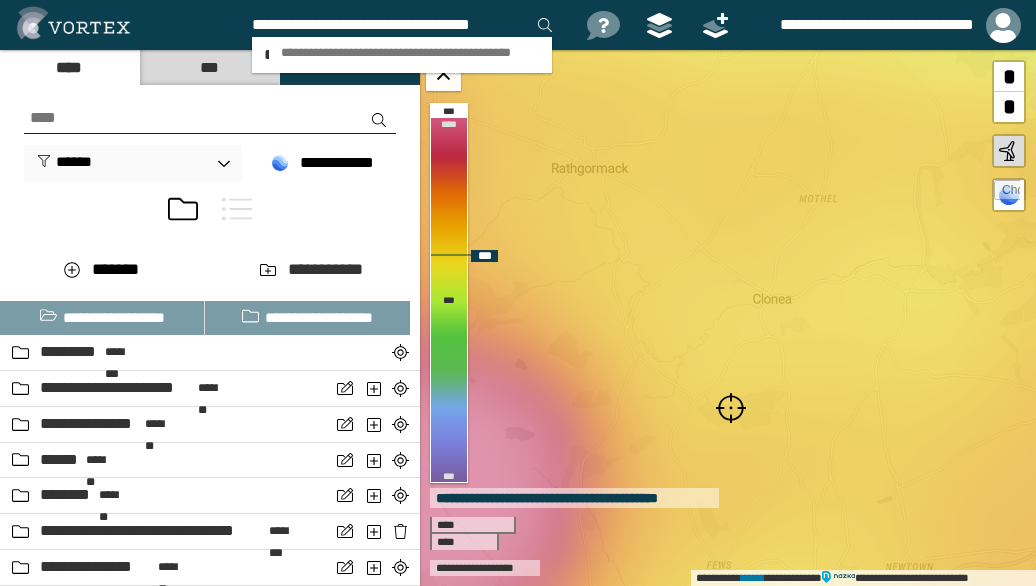 scroll, scrollTop: 0, scrollLeft: 2, axis: horizontal 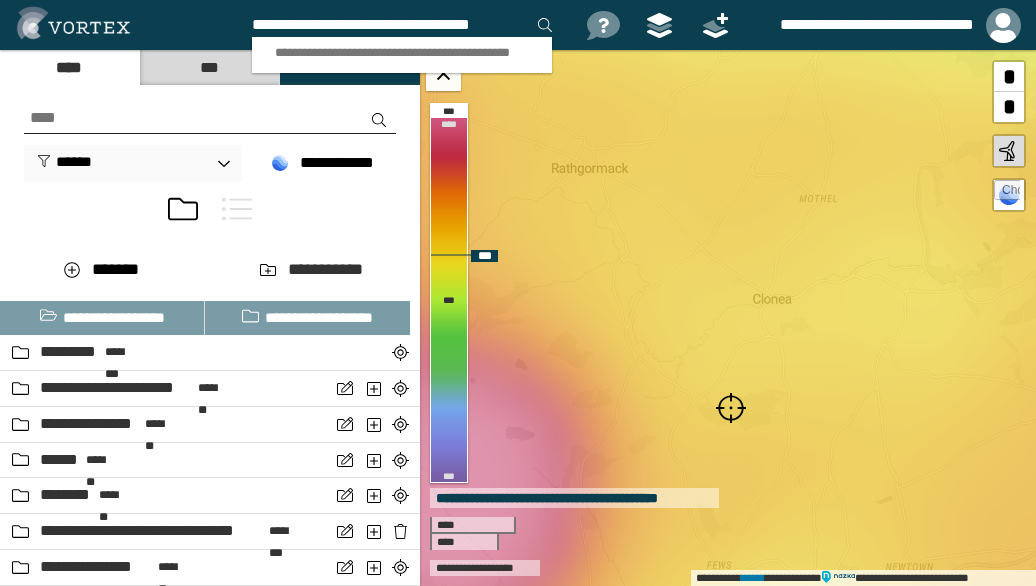 type on "**********" 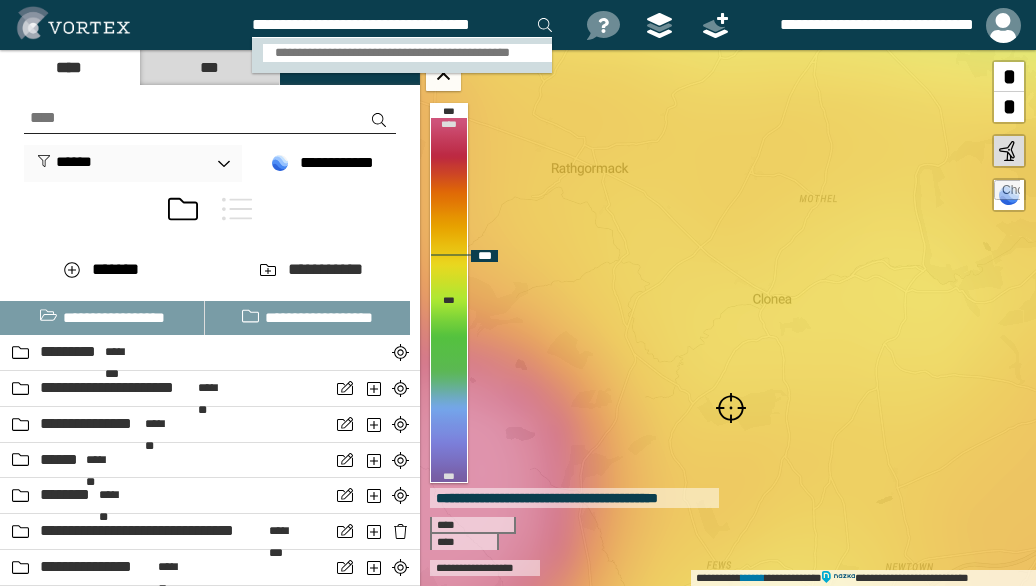 click on "**********" at bounding box center [408, 53] 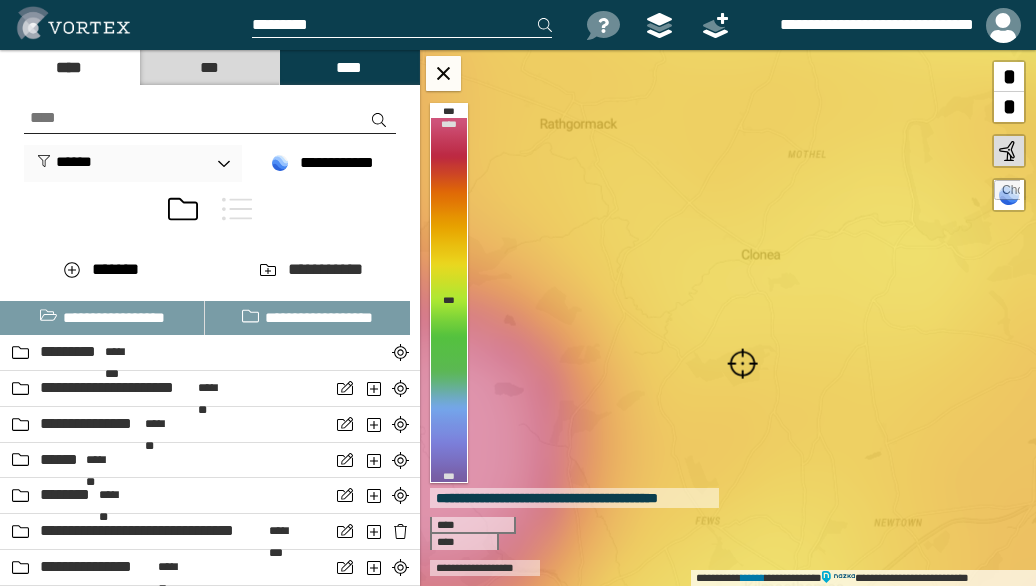 scroll, scrollTop: 0, scrollLeft: 0, axis: both 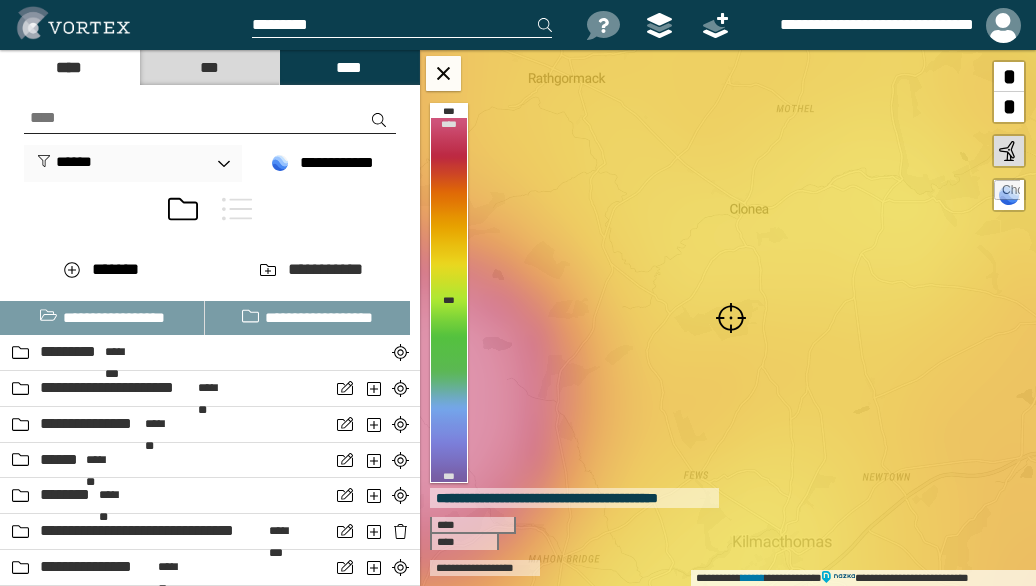 click at bounding box center [731, 318] 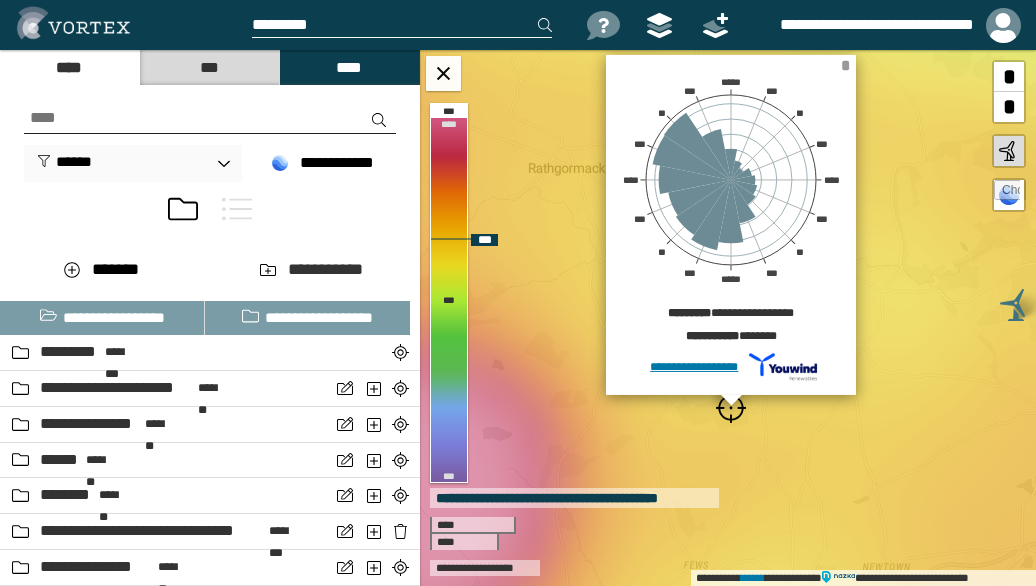 click on "*" at bounding box center (845, 65) 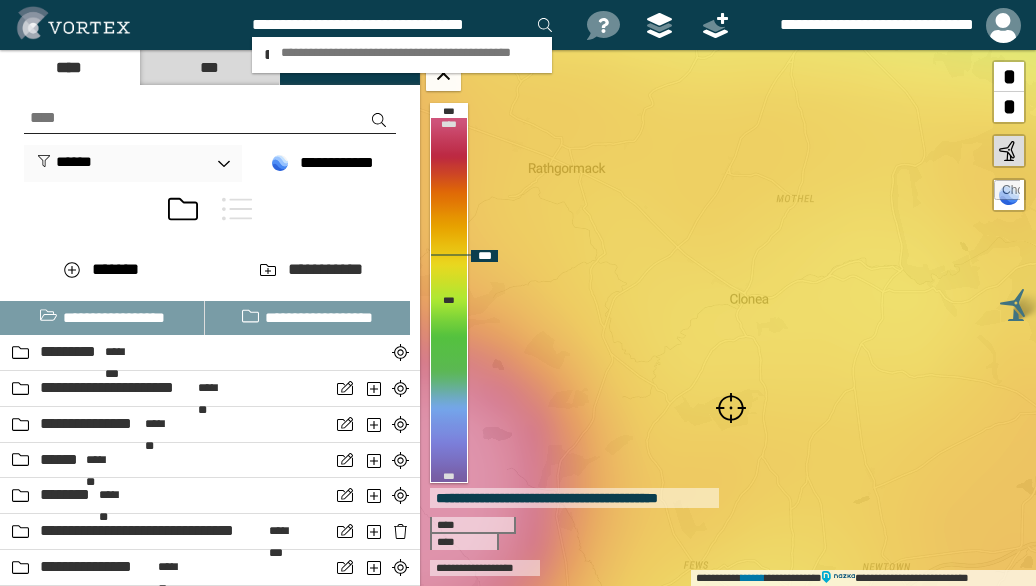 type on "**********" 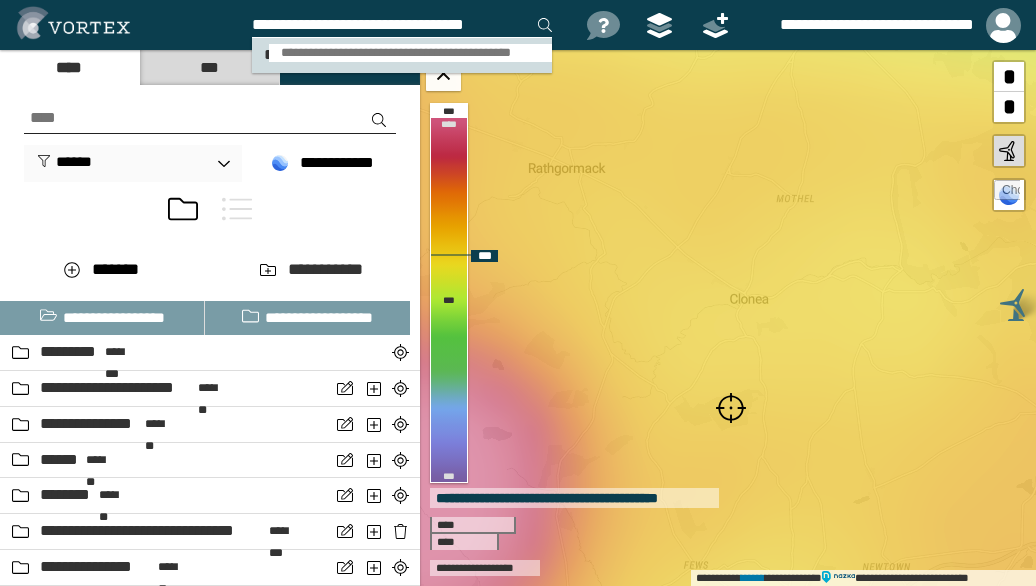 click on "**********" at bounding box center [410, 53] 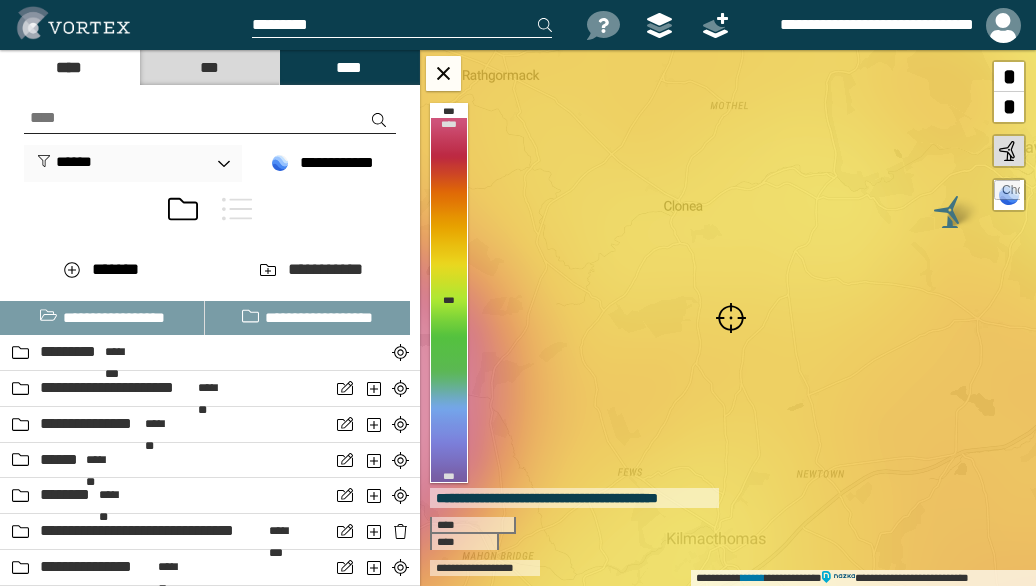 click at bounding box center (731, 318) 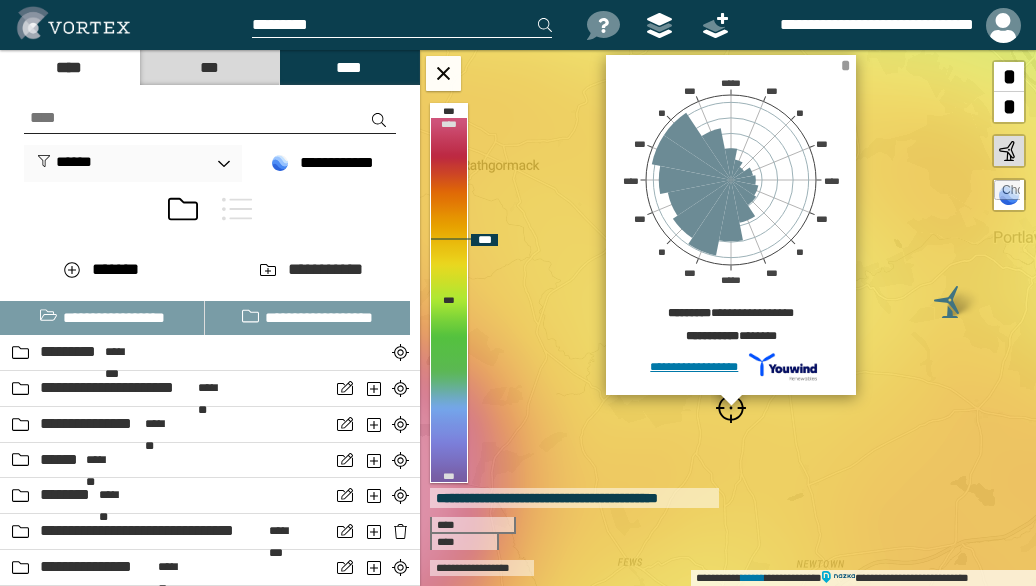 click on "*" at bounding box center [845, 65] 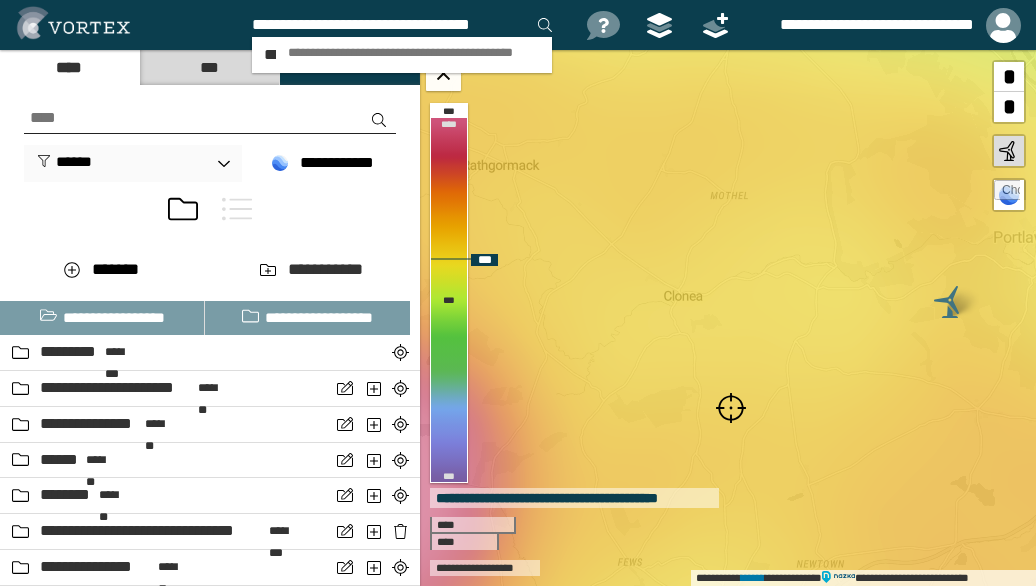scroll, scrollTop: 0, scrollLeft: 2, axis: horizontal 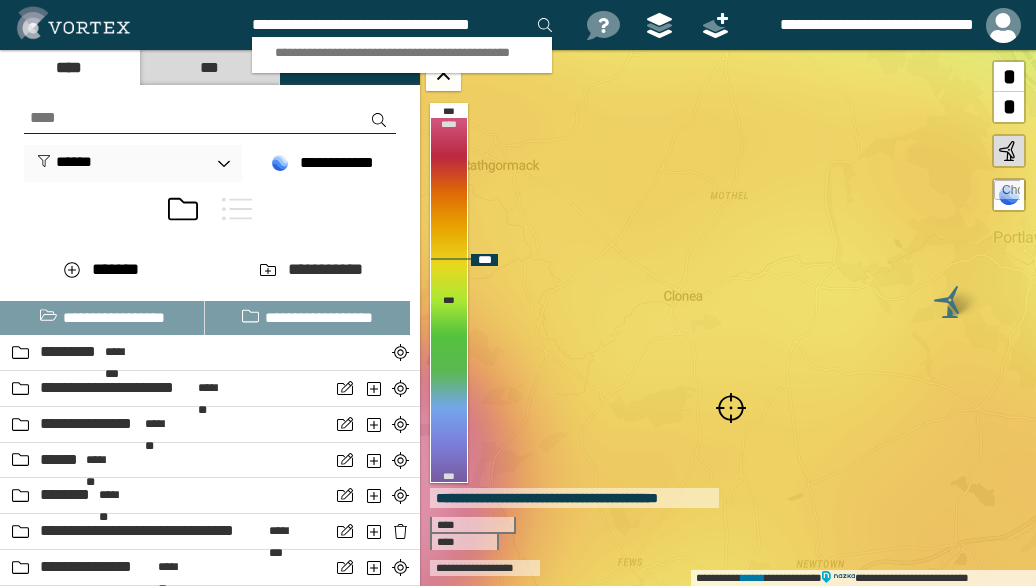 type on "**********" 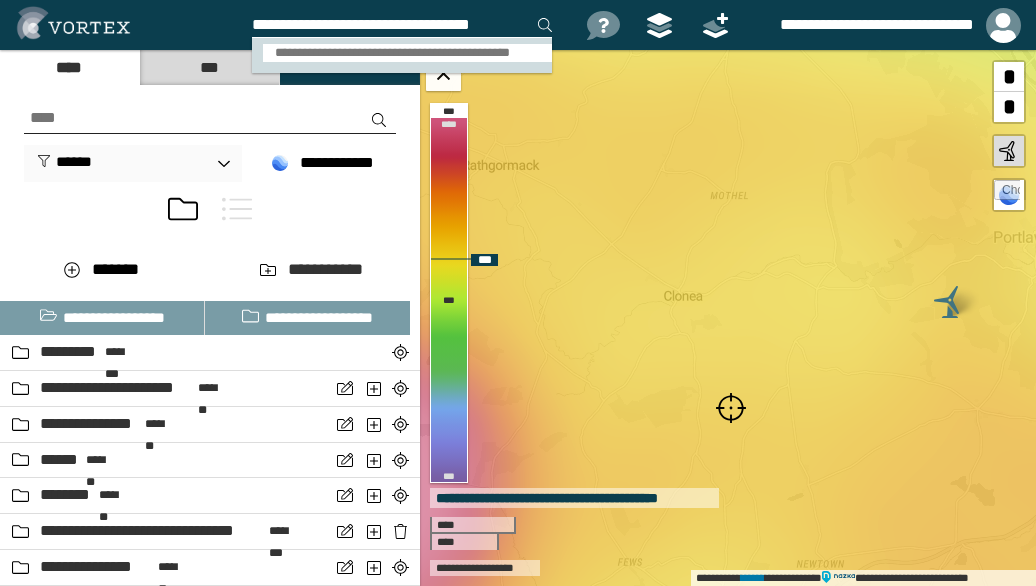 click on "**********" at bounding box center [408, 53] 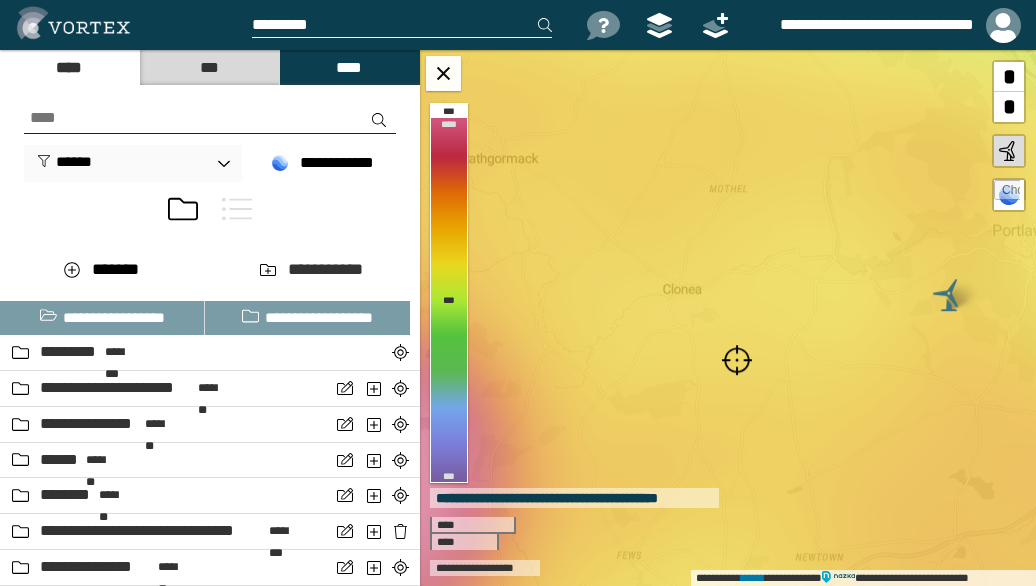 scroll, scrollTop: 0, scrollLeft: 0, axis: both 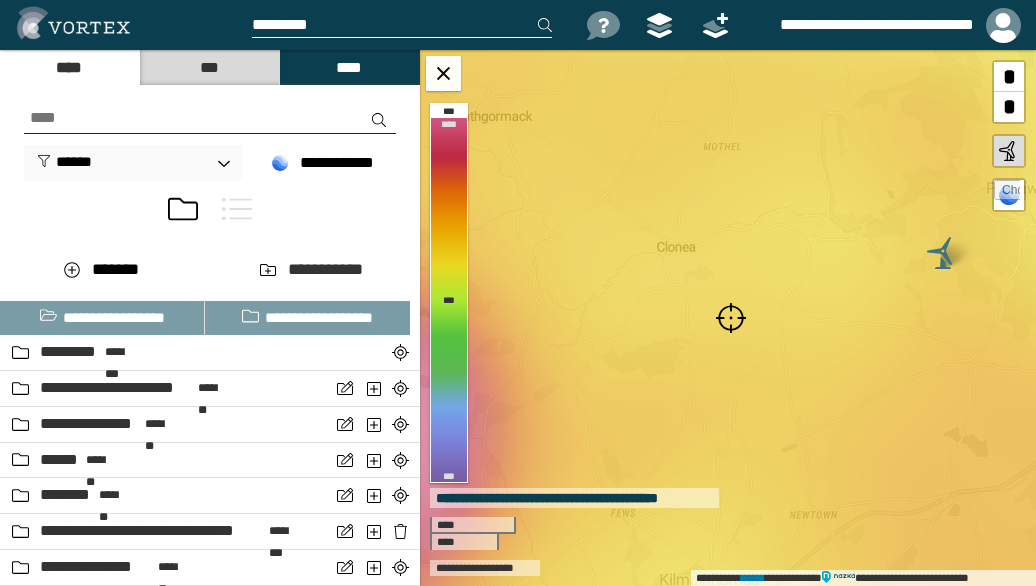 click at bounding box center (731, 318) 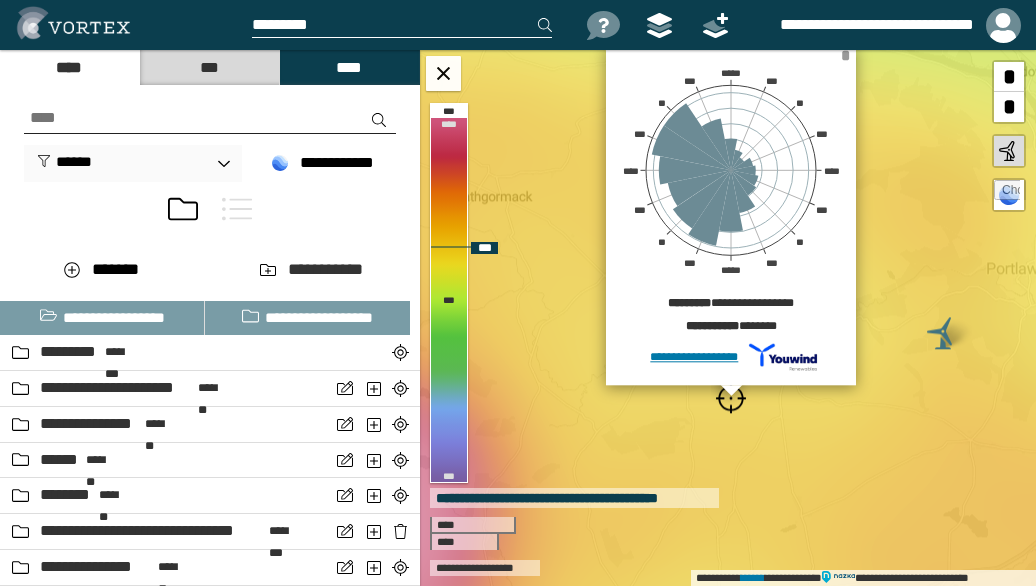 click on "*" at bounding box center [845, 55] 